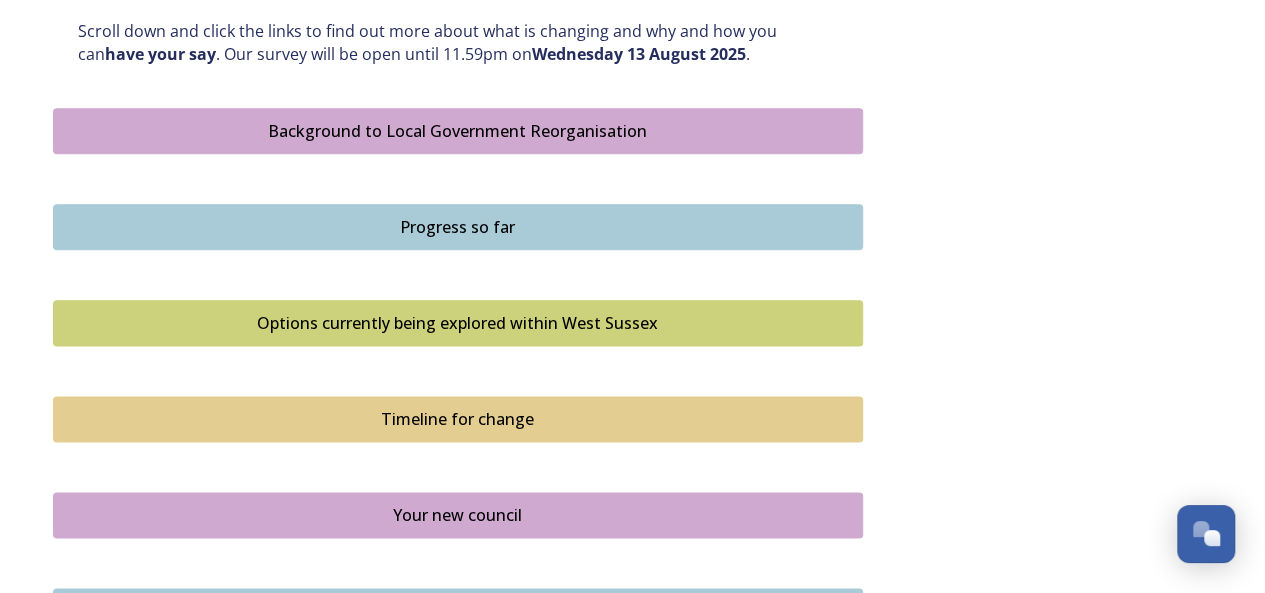 scroll, scrollTop: 1400, scrollLeft: 0, axis: vertical 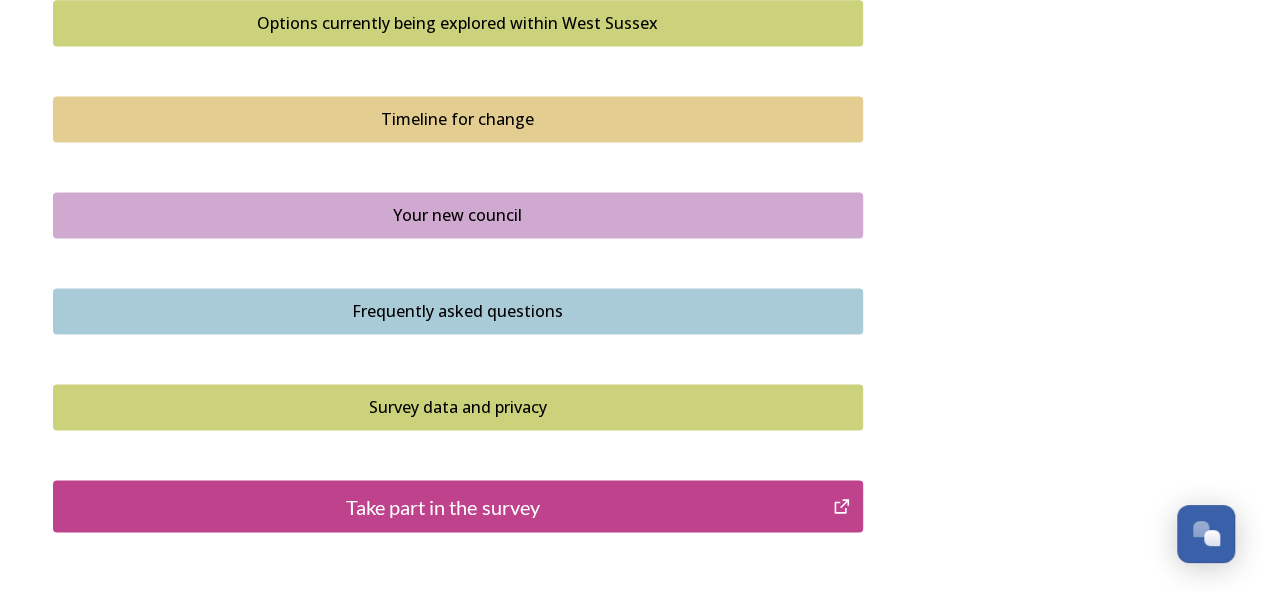 click on "Survey data and privacy" at bounding box center (458, 407) 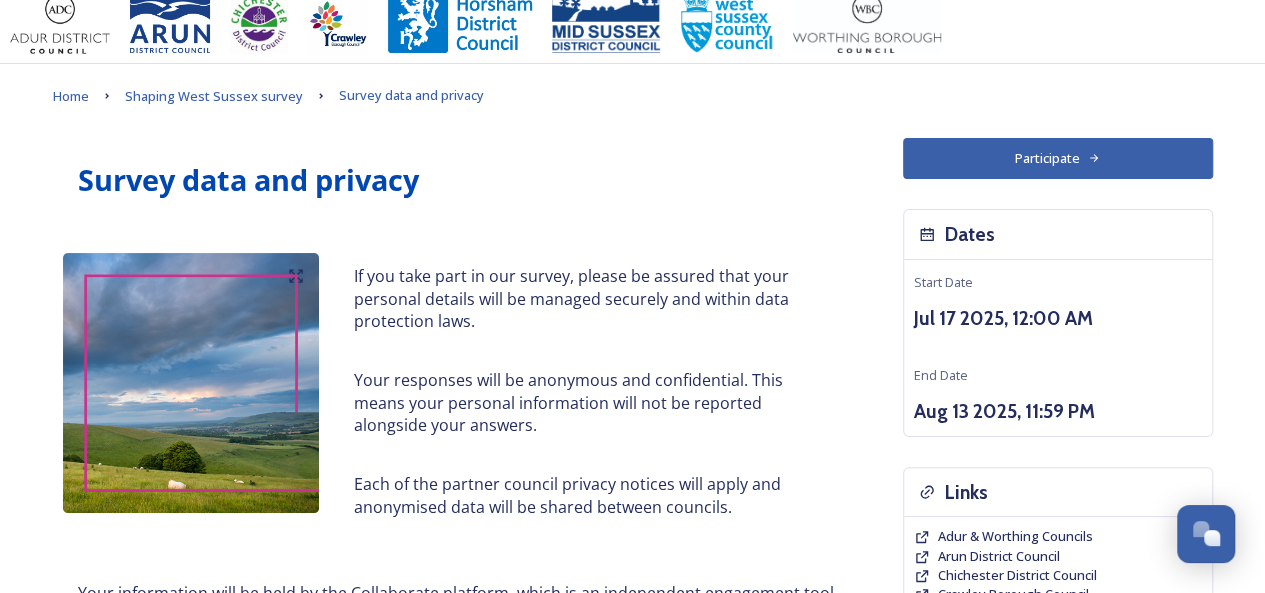 scroll, scrollTop: 0, scrollLeft: 0, axis: both 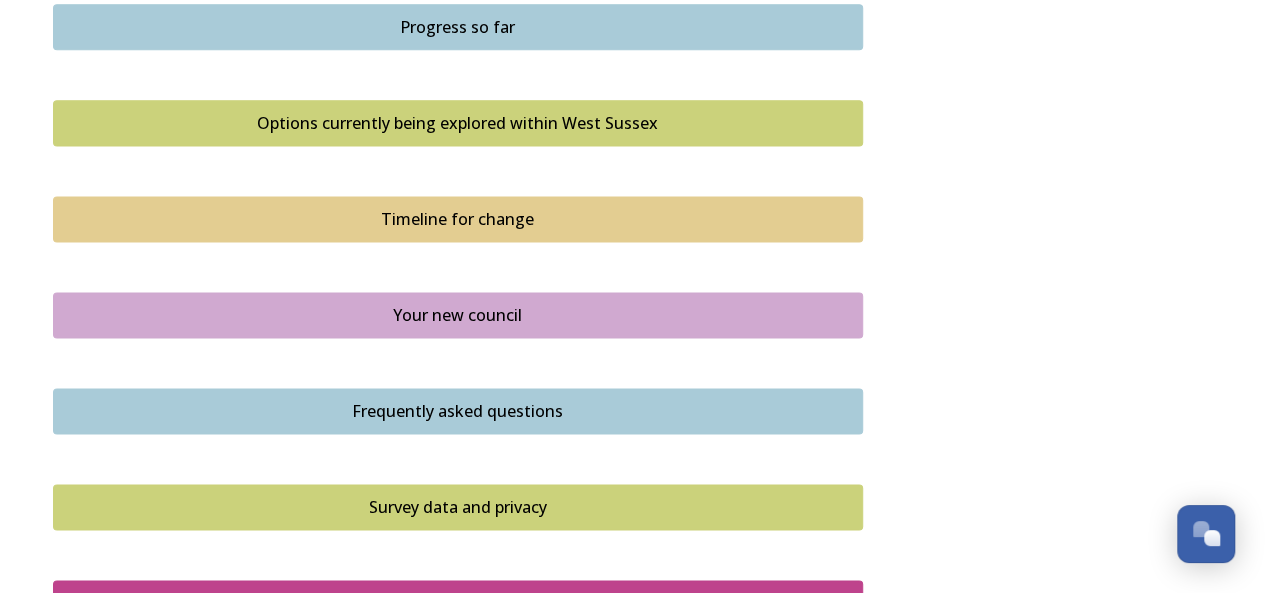 click on "Frequently asked questions" at bounding box center [458, 411] 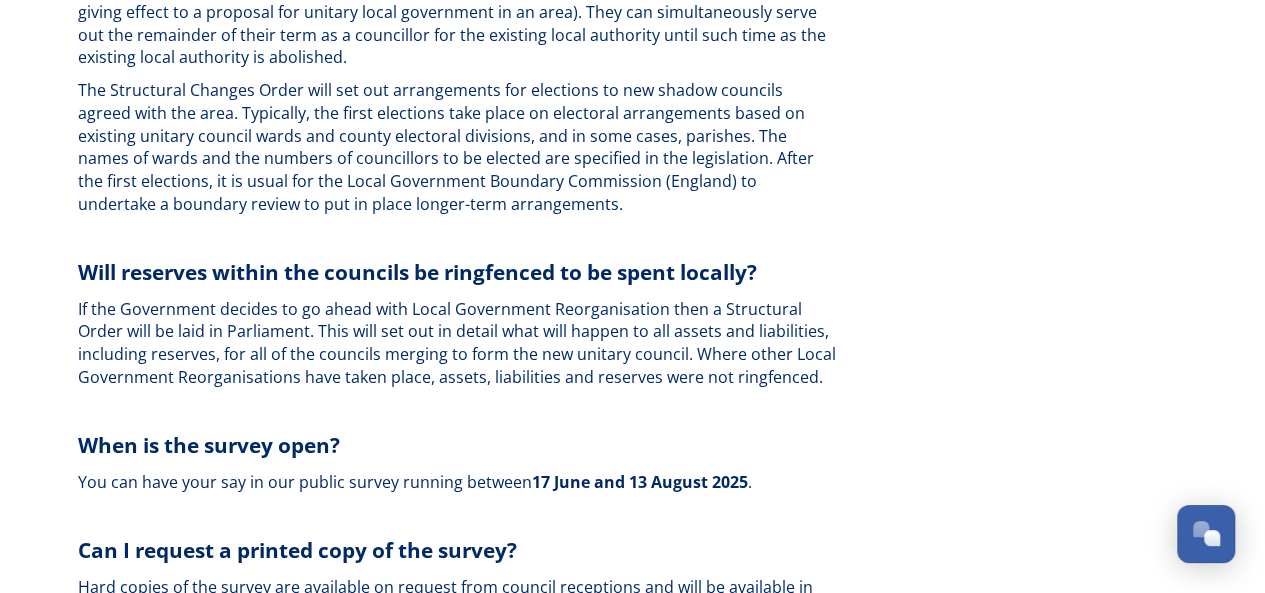 scroll, scrollTop: 6190, scrollLeft: 0, axis: vertical 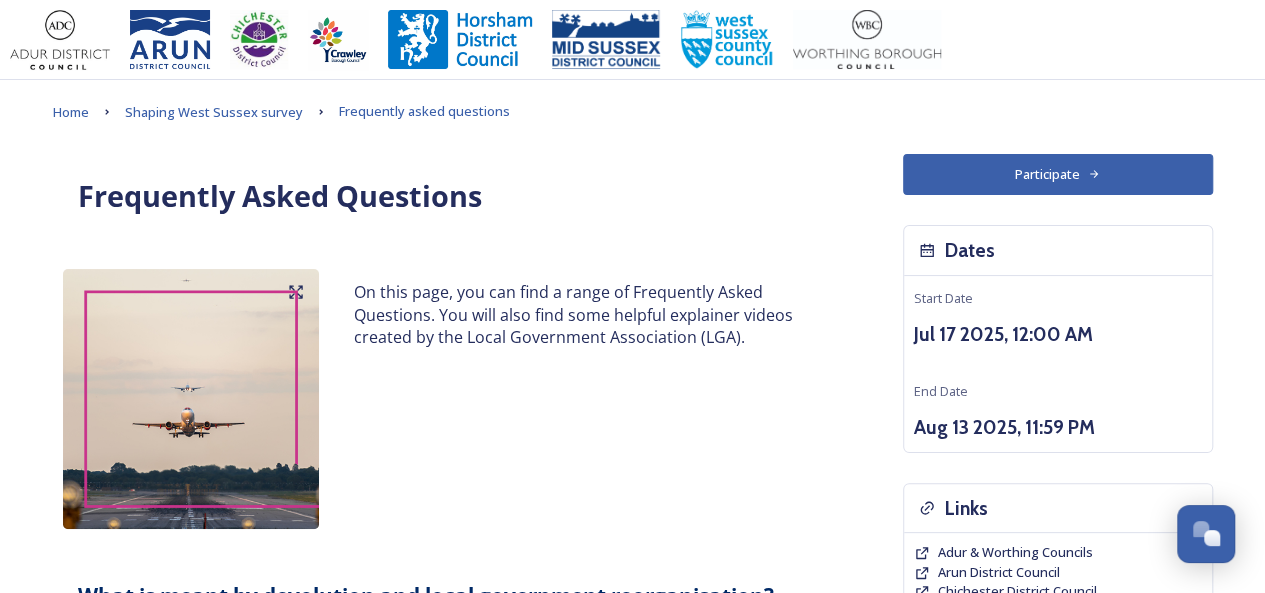 click on "Participate" at bounding box center [1058, 174] 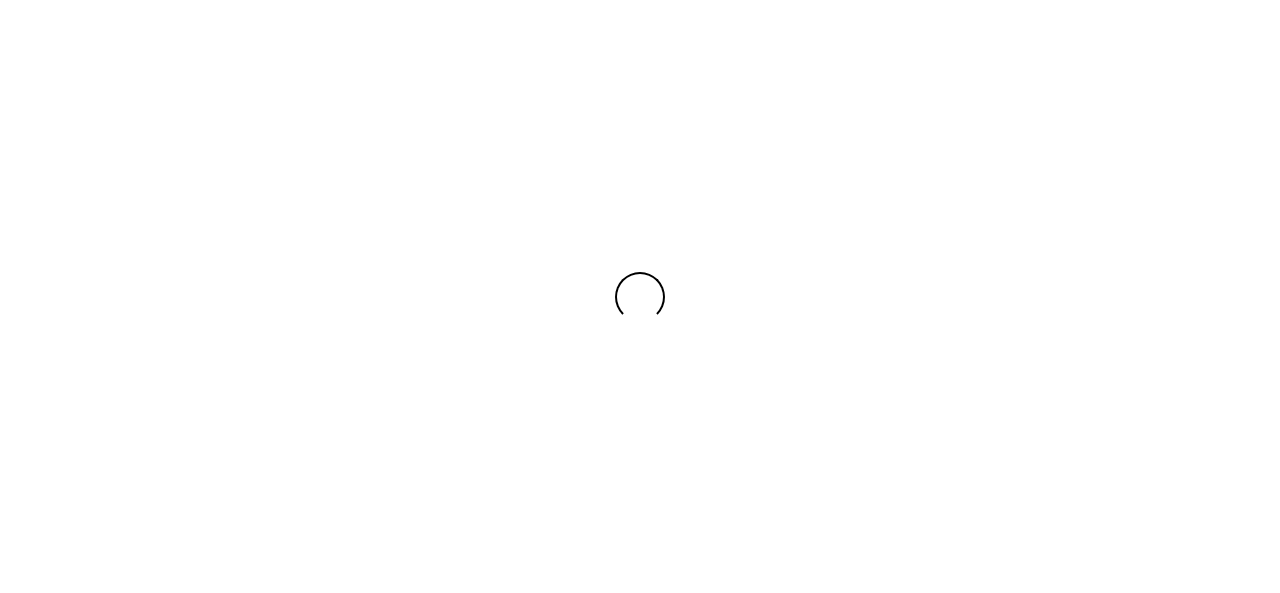 scroll, scrollTop: 0, scrollLeft: 0, axis: both 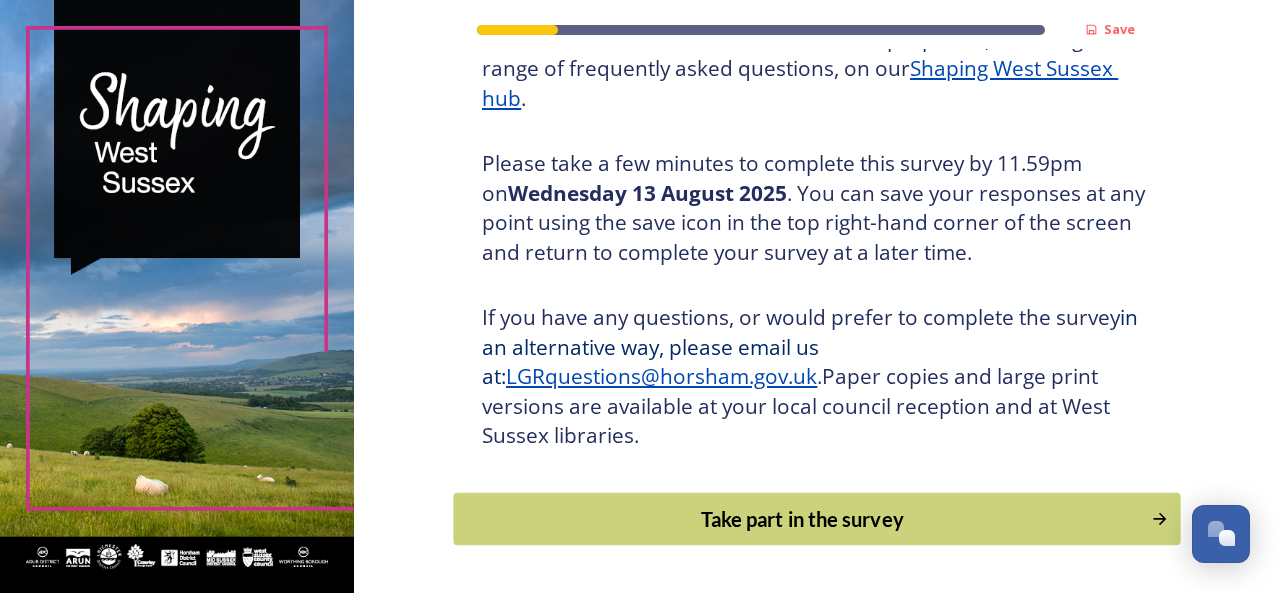 click on "Take part in the survey" at bounding box center (803, 519) 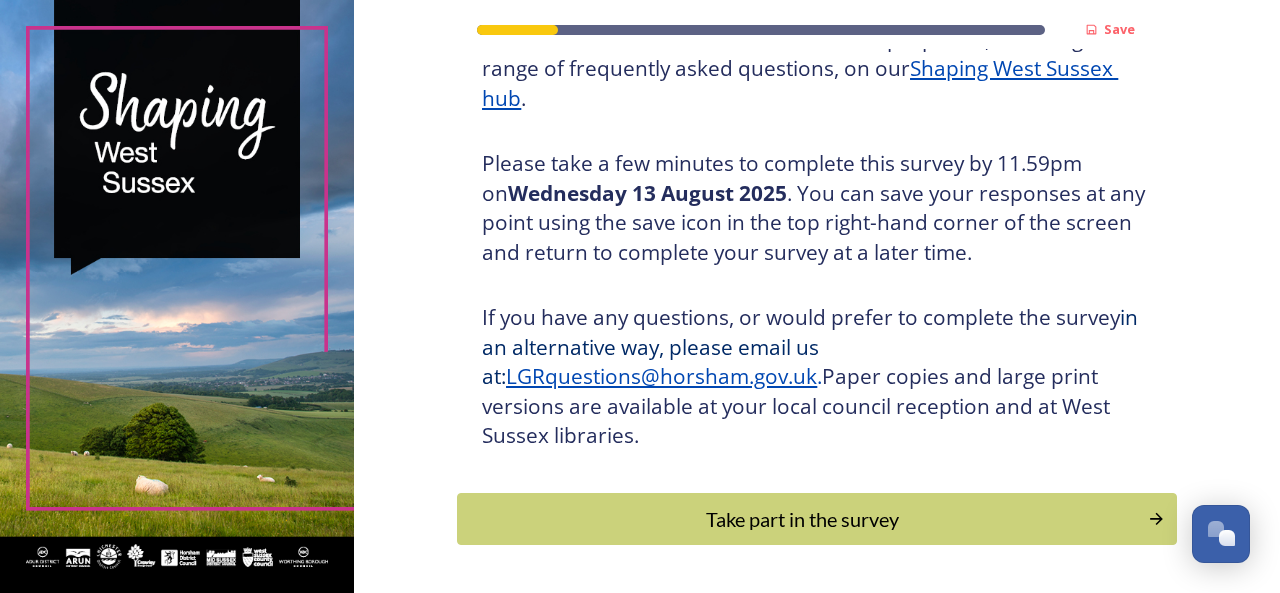 scroll, scrollTop: 0, scrollLeft: 0, axis: both 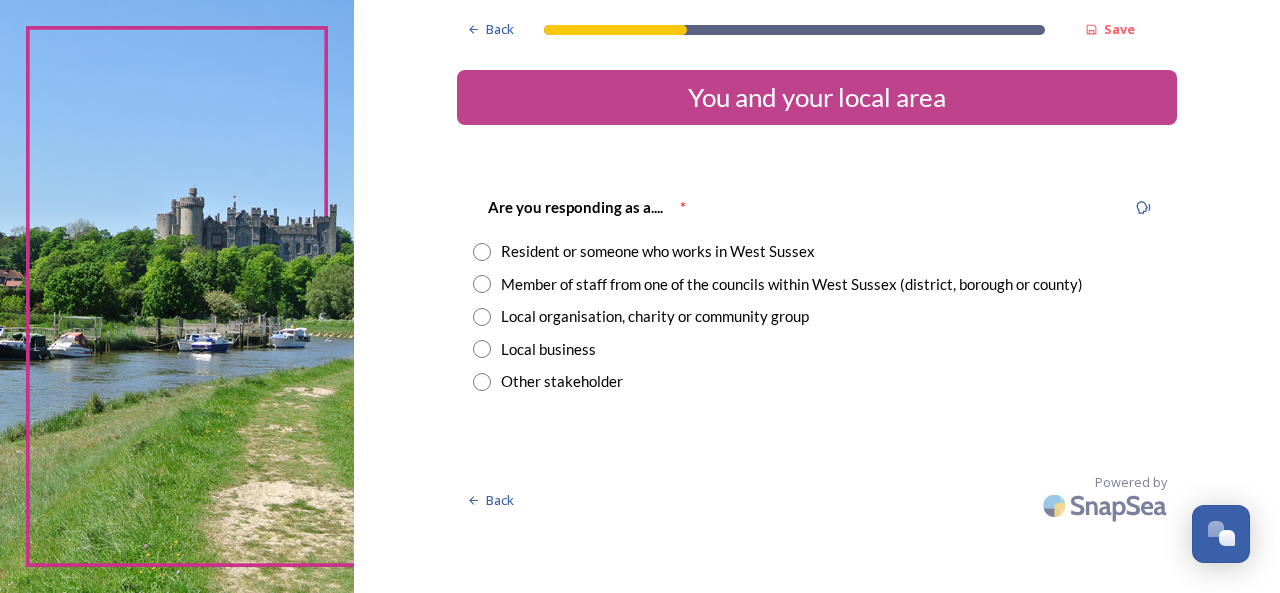 click at bounding box center (482, 252) 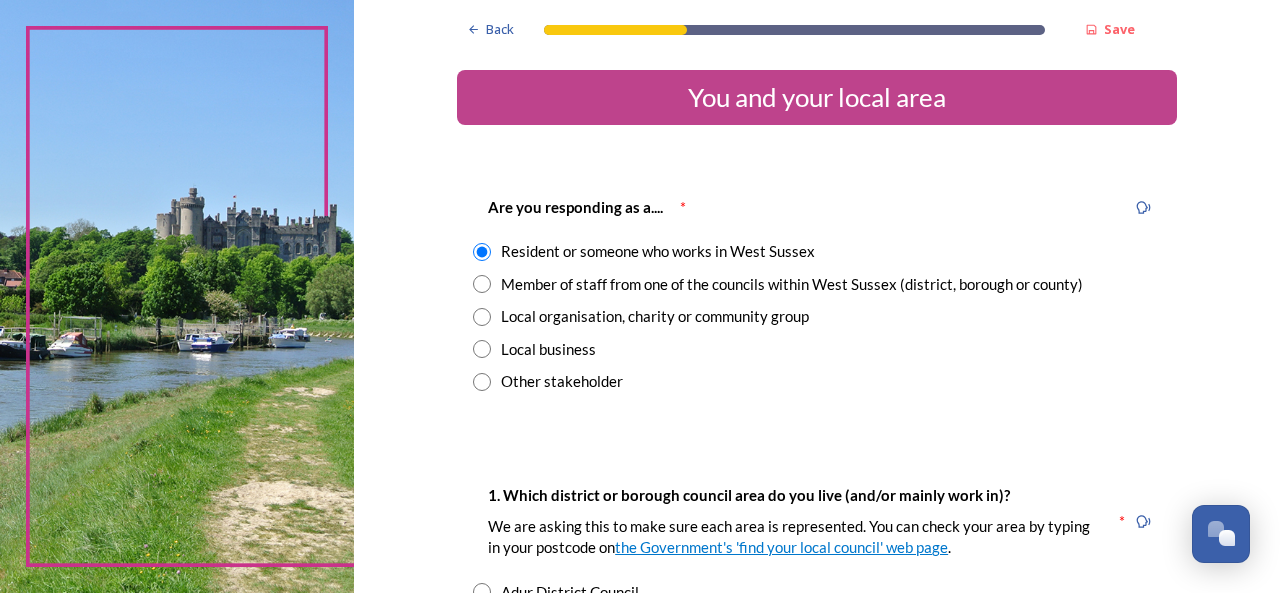 scroll, scrollTop: 400, scrollLeft: 0, axis: vertical 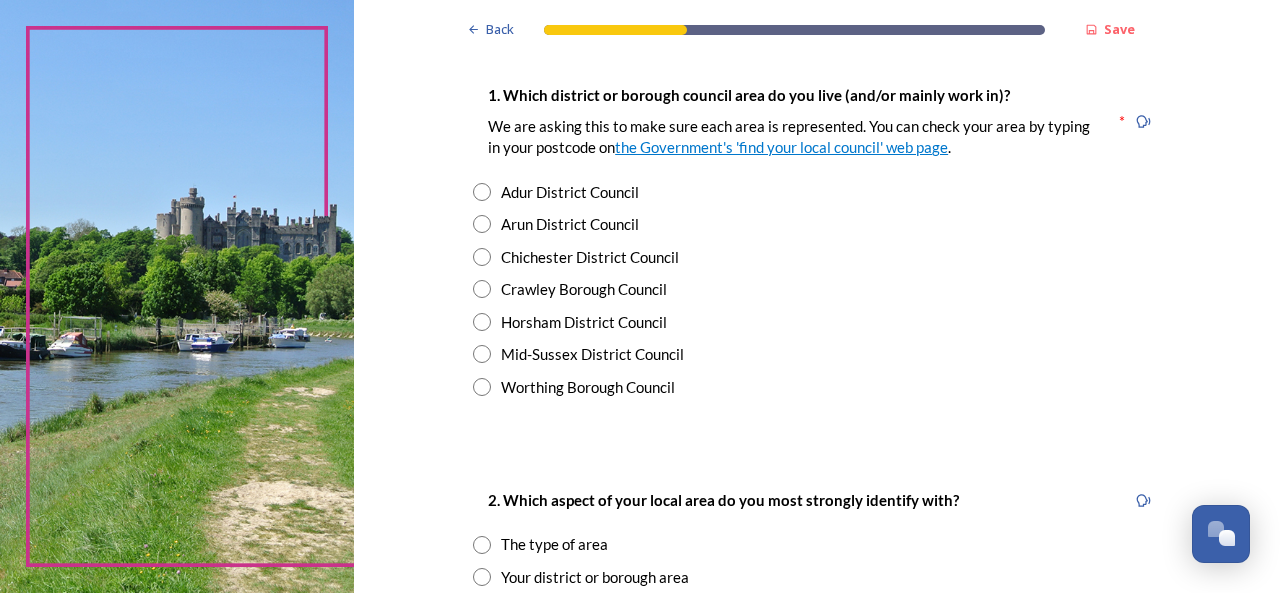 click on "Adur District Council" at bounding box center [817, 192] 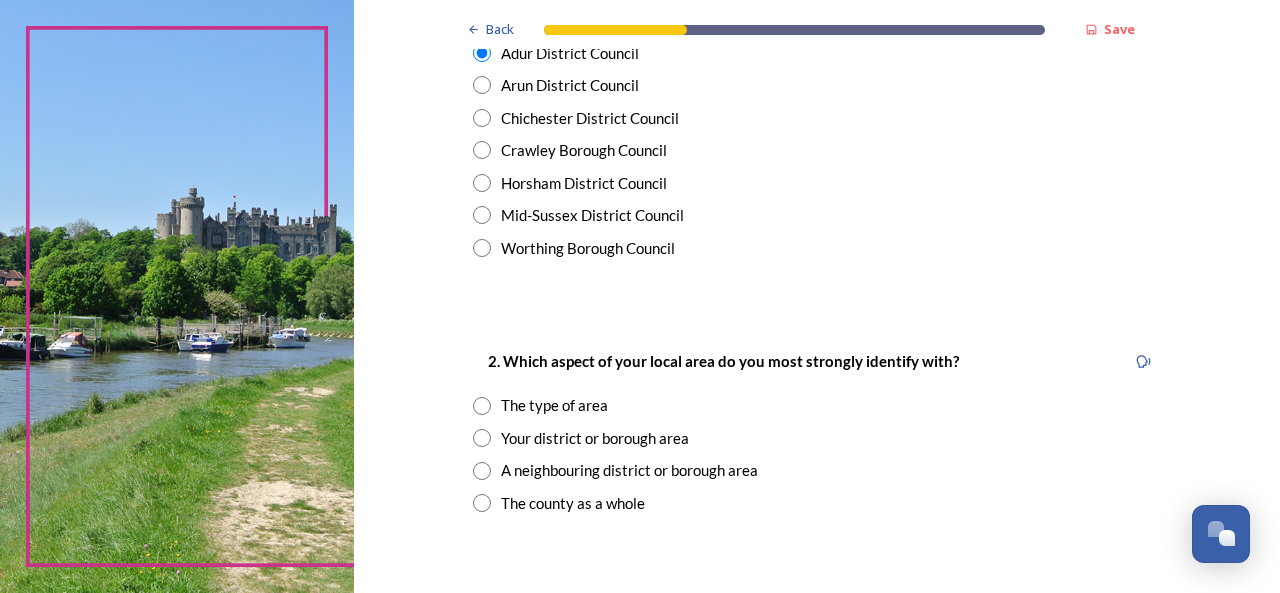 scroll, scrollTop: 700, scrollLeft: 0, axis: vertical 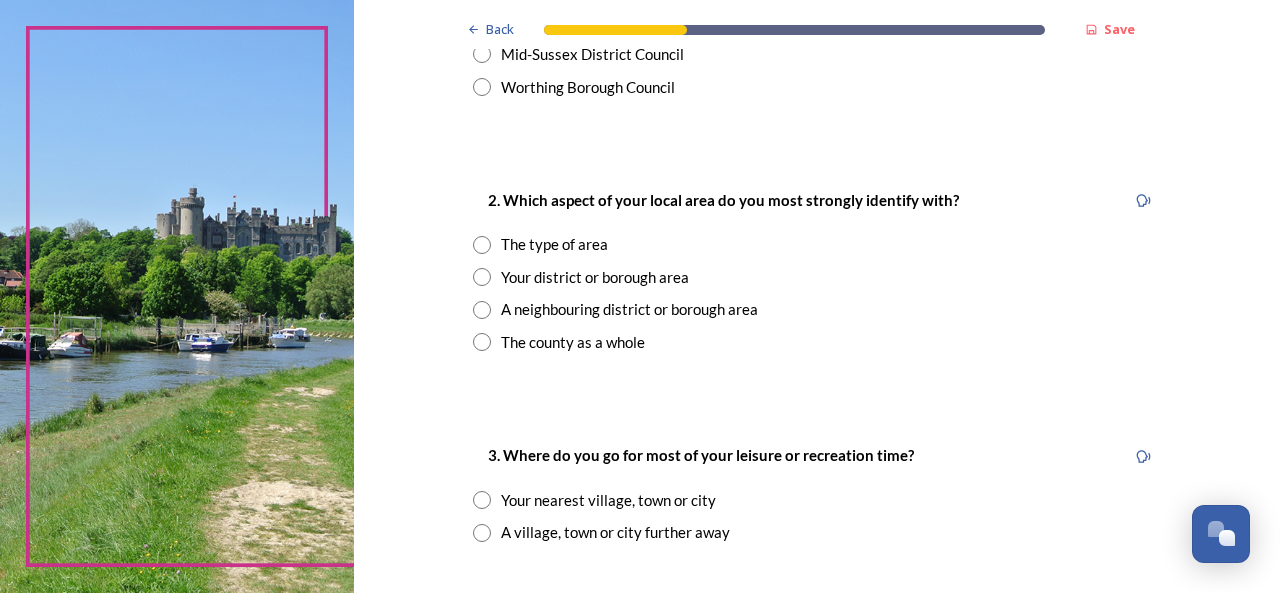 click at bounding box center [482, 245] 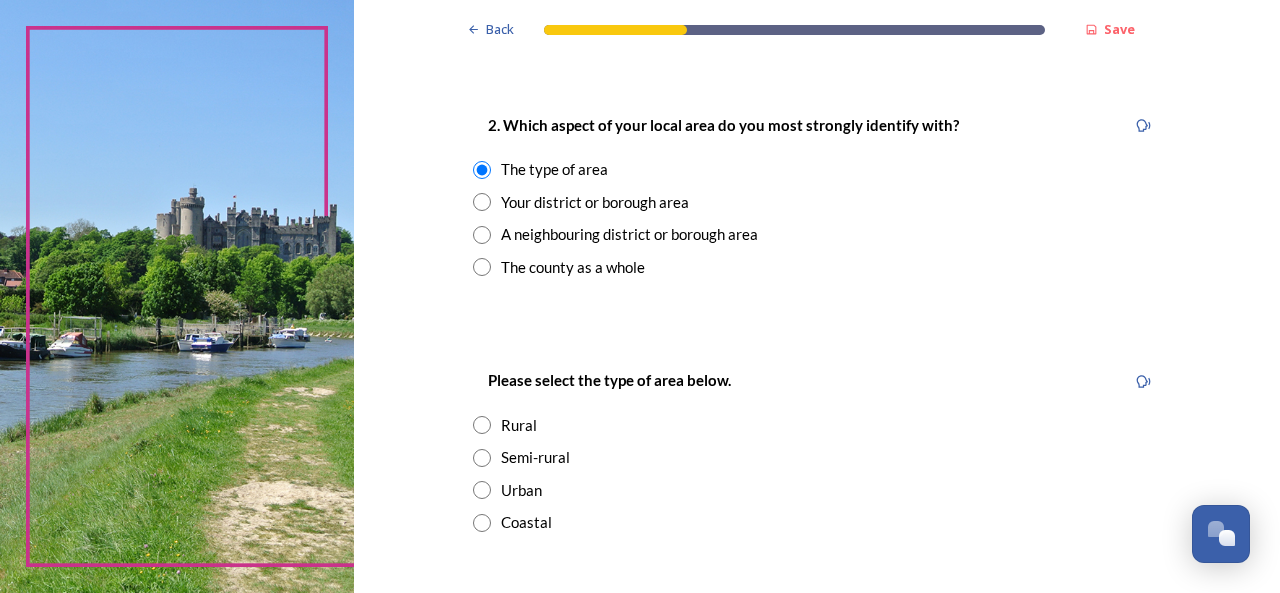 scroll, scrollTop: 1000, scrollLeft: 0, axis: vertical 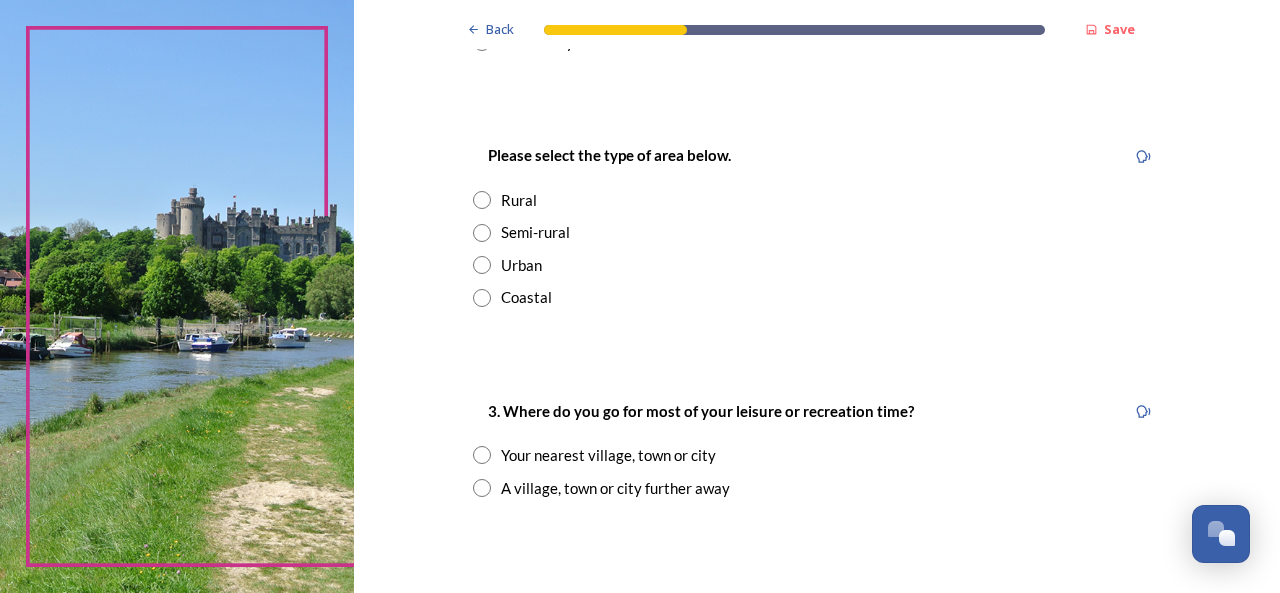 drag, startPoint x: 478, startPoint y: 295, endPoint x: 524, endPoint y: 286, distance: 46.872166 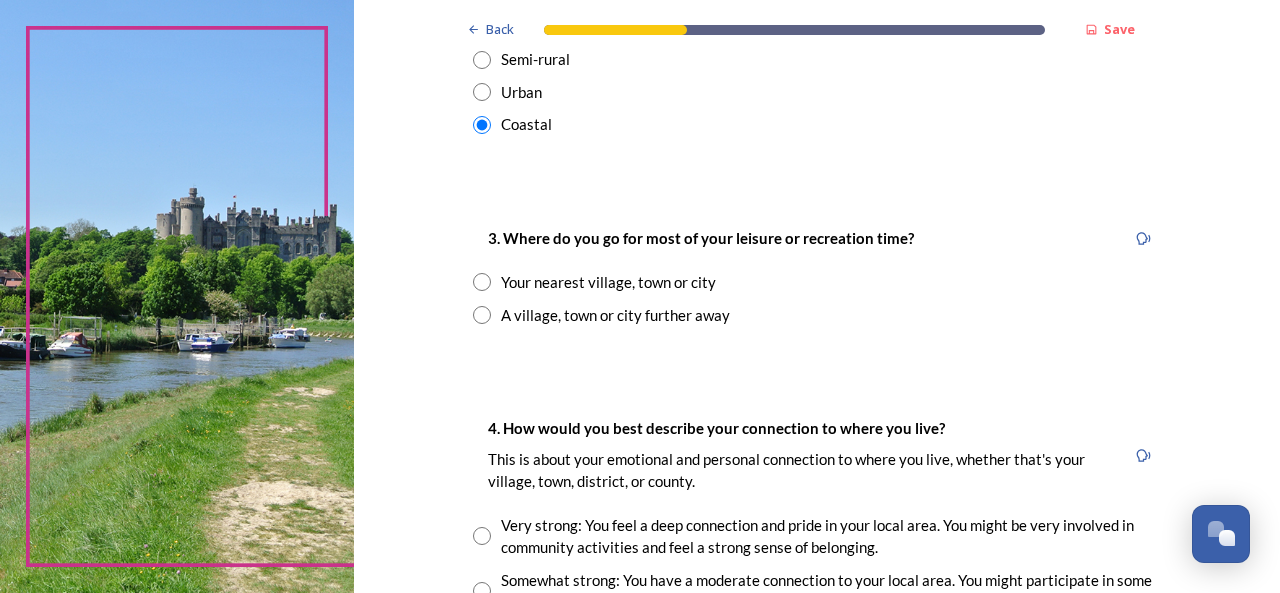 scroll, scrollTop: 1300, scrollLeft: 0, axis: vertical 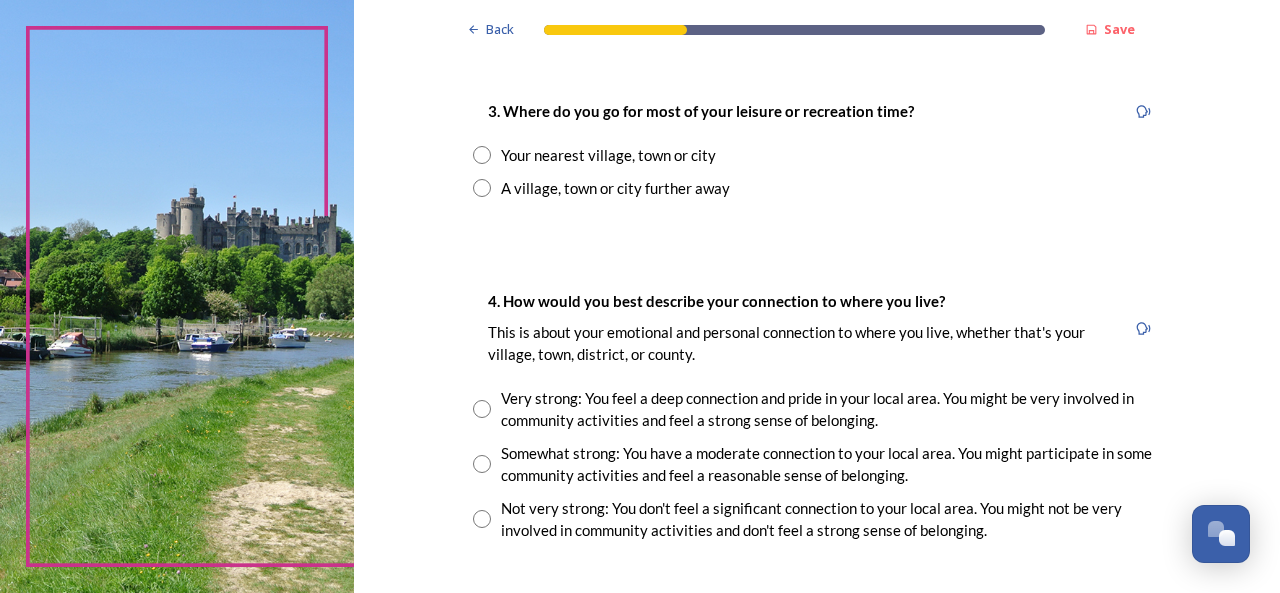 click at bounding box center (482, 188) 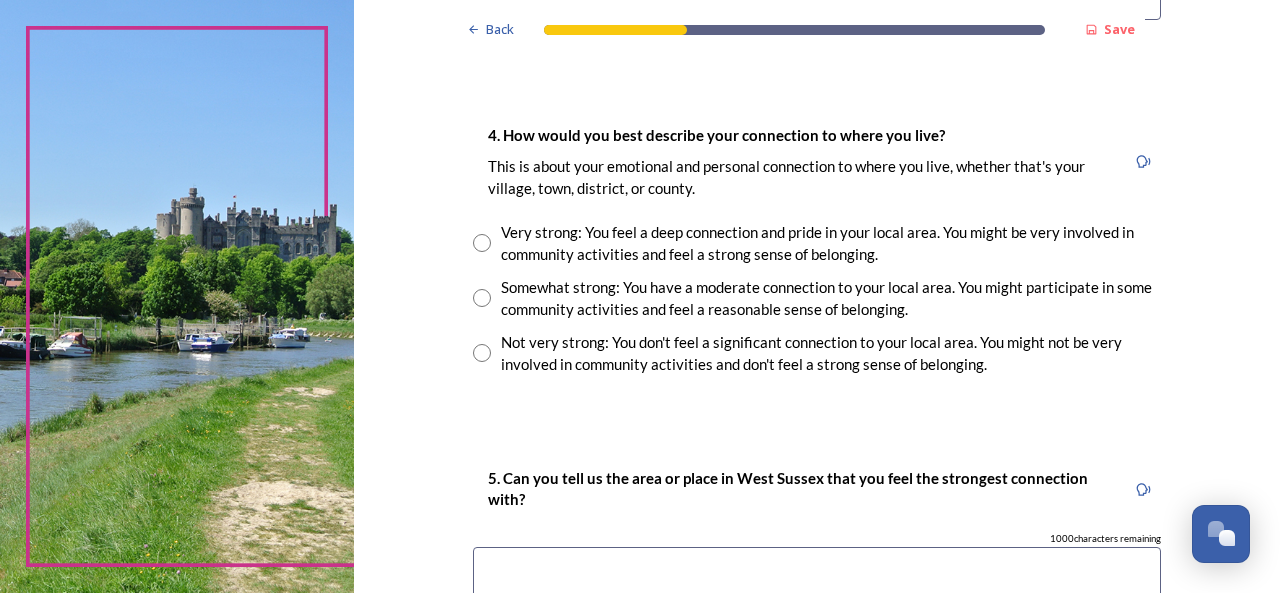 scroll, scrollTop: 1700, scrollLeft: 0, axis: vertical 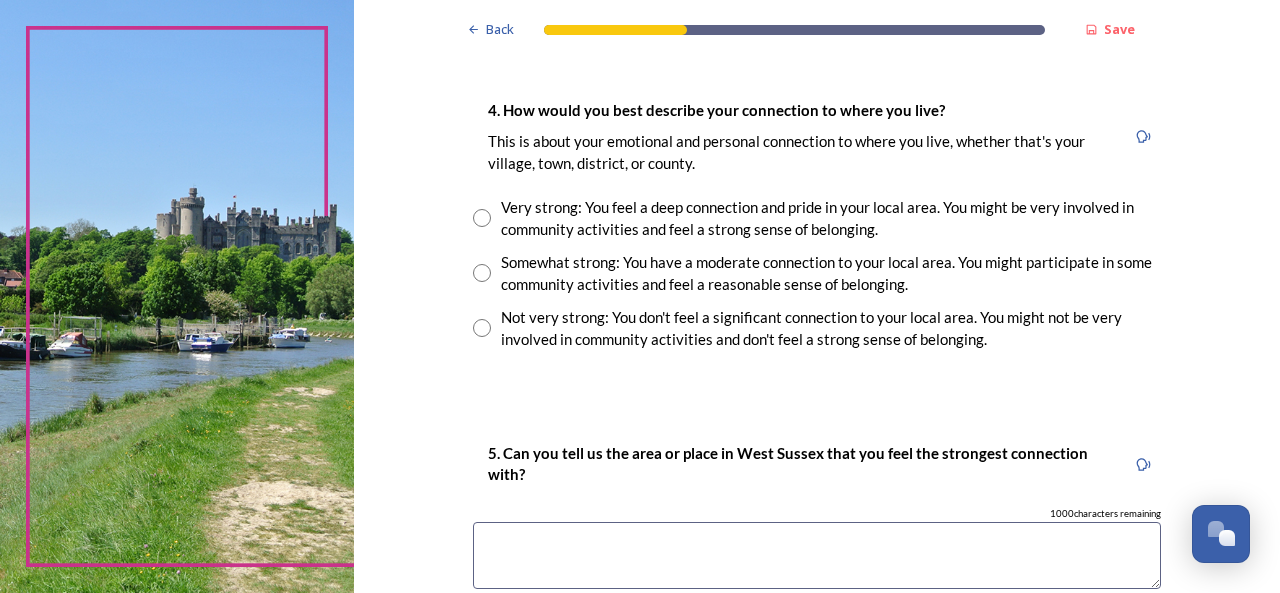 click at bounding box center (482, 218) 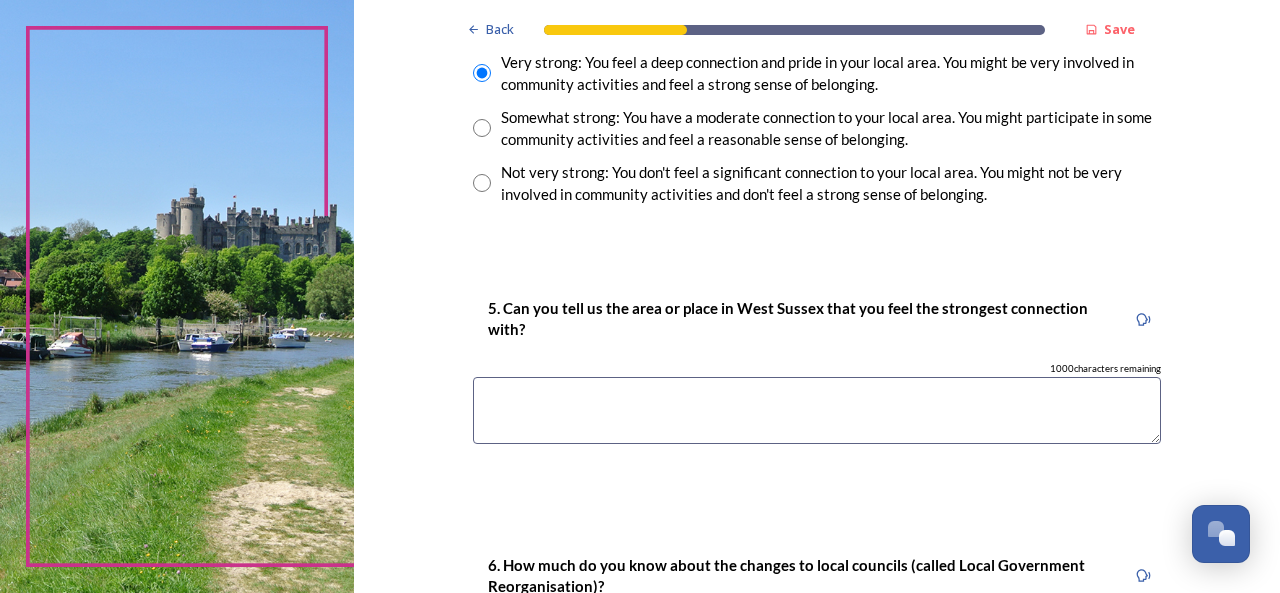 scroll, scrollTop: 2100, scrollLeft: 0, axis: vertical 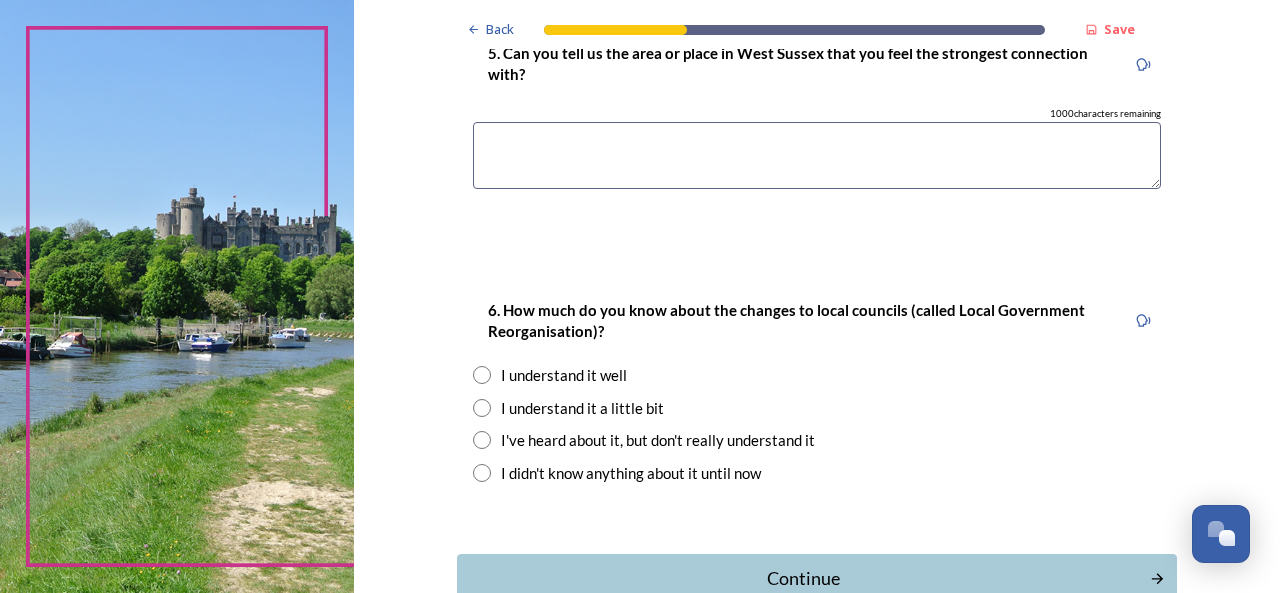 click at bounding box center [482, 375] 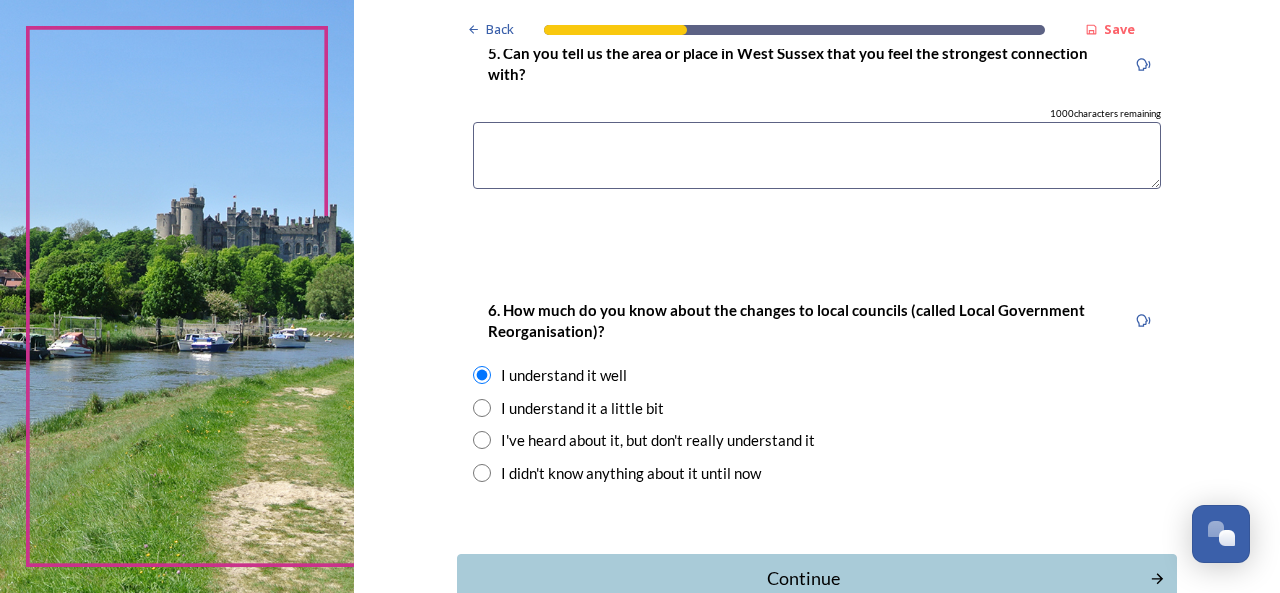 scroll, scrollTop: 2224, scrollLeft: 0, axis: vertical 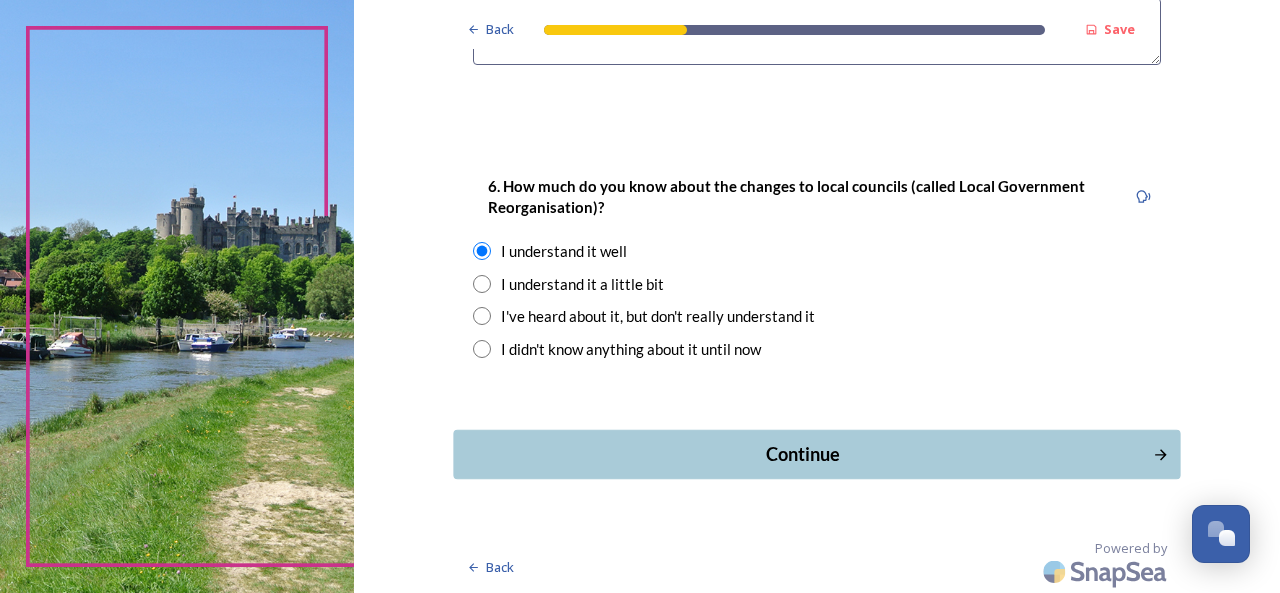 click on "Continue" at bounding box center (803, 454) 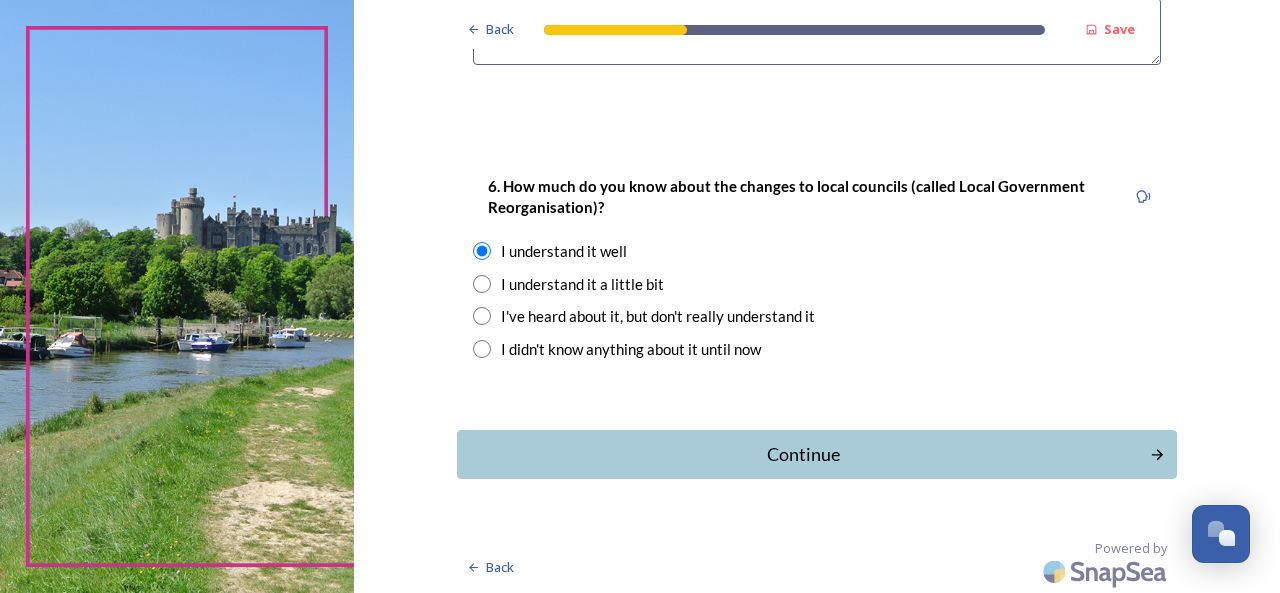 scroll, scrollTop: 0, scrollLeft: 0, axis: both 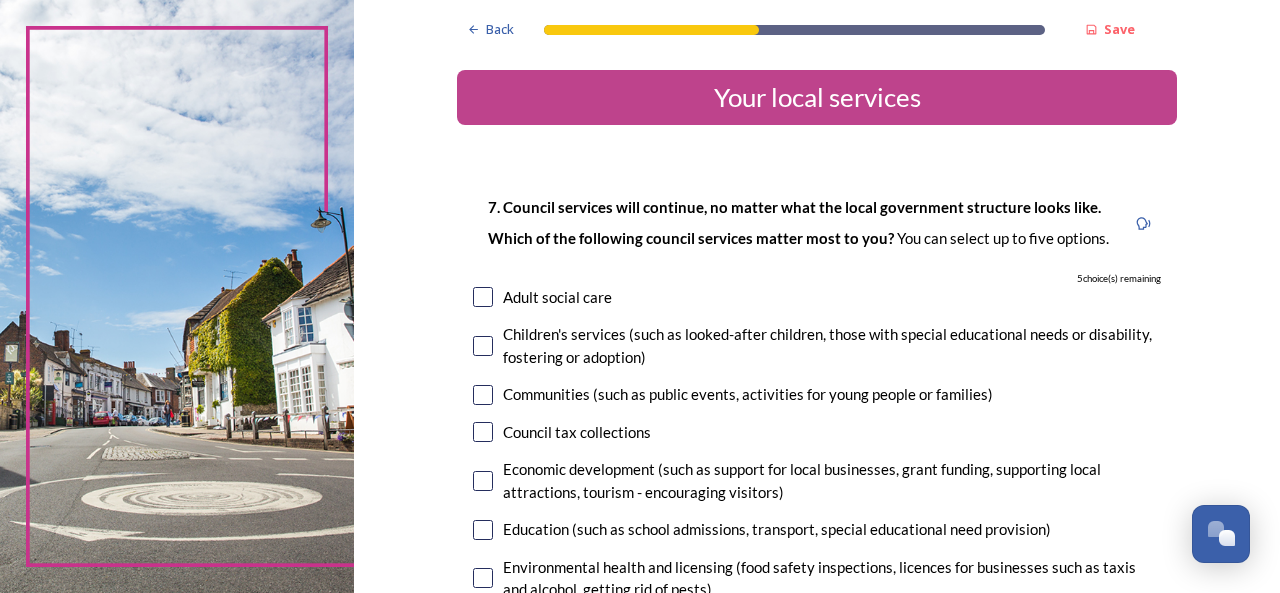 click at bounding box center [483, 297] 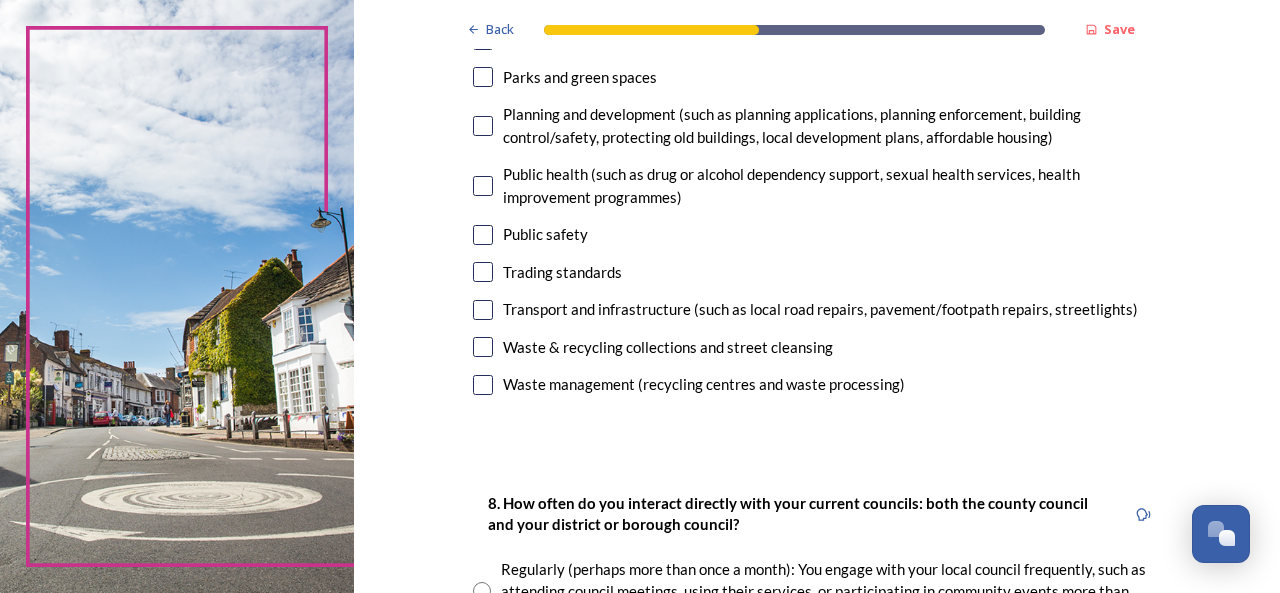scroll, scrollTop: 1000, scrollLeft: 0, axis: vertical 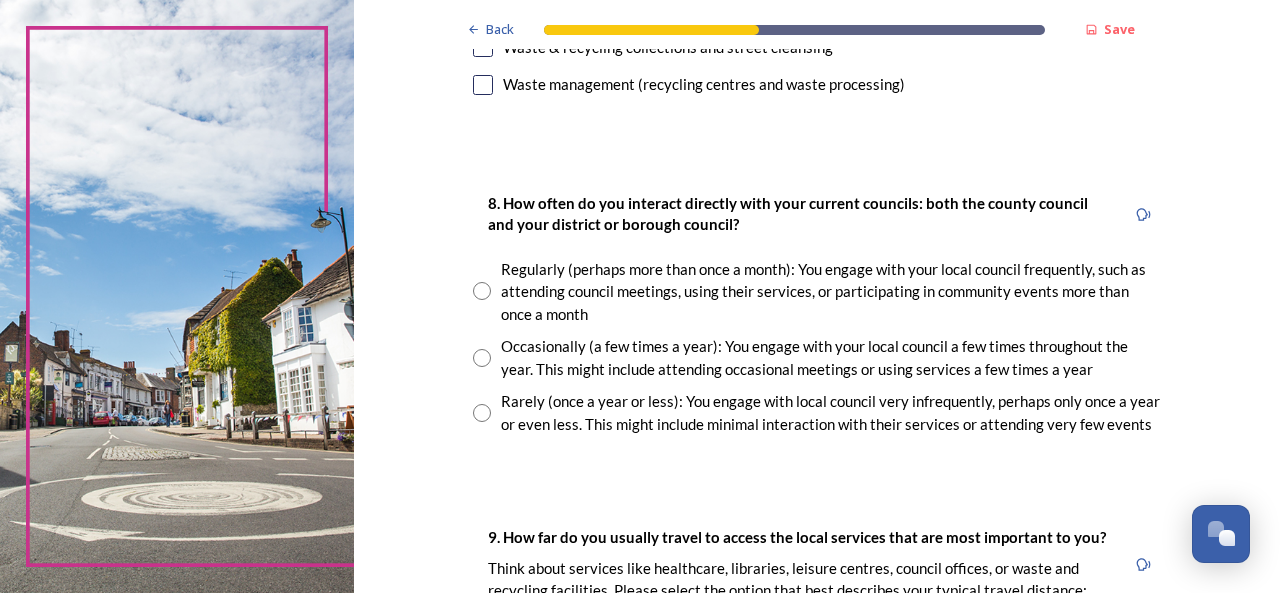 click at bounding box center [482, 291] 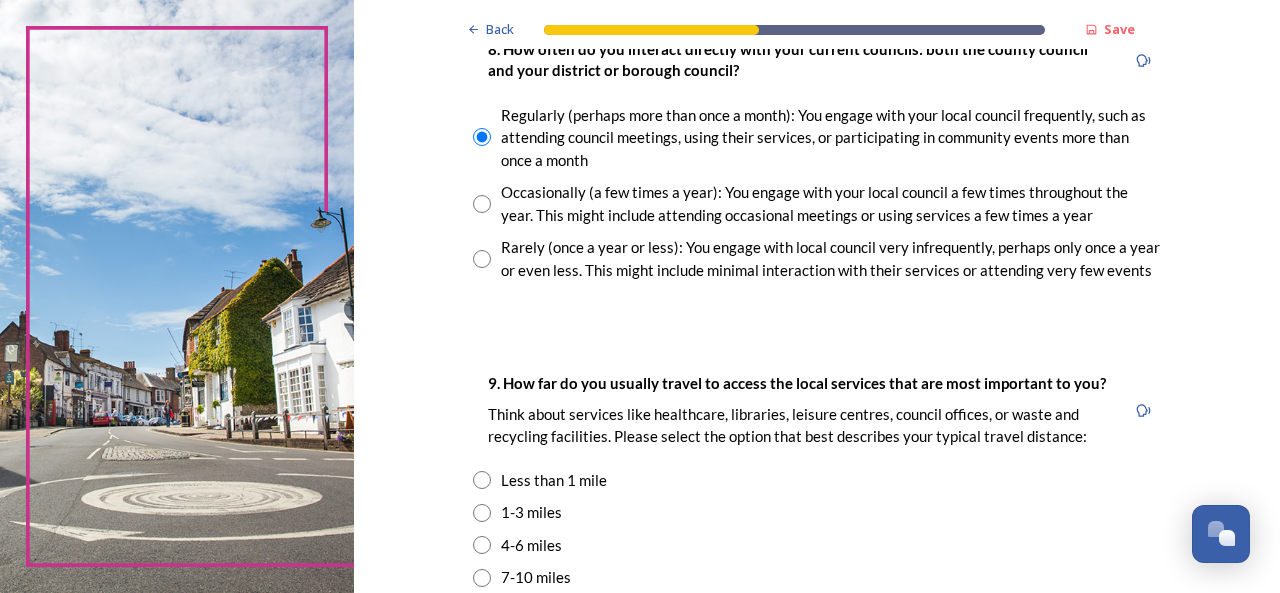 scroll, scrollTop: 1400, scrollLeft: 0, axis: vertical 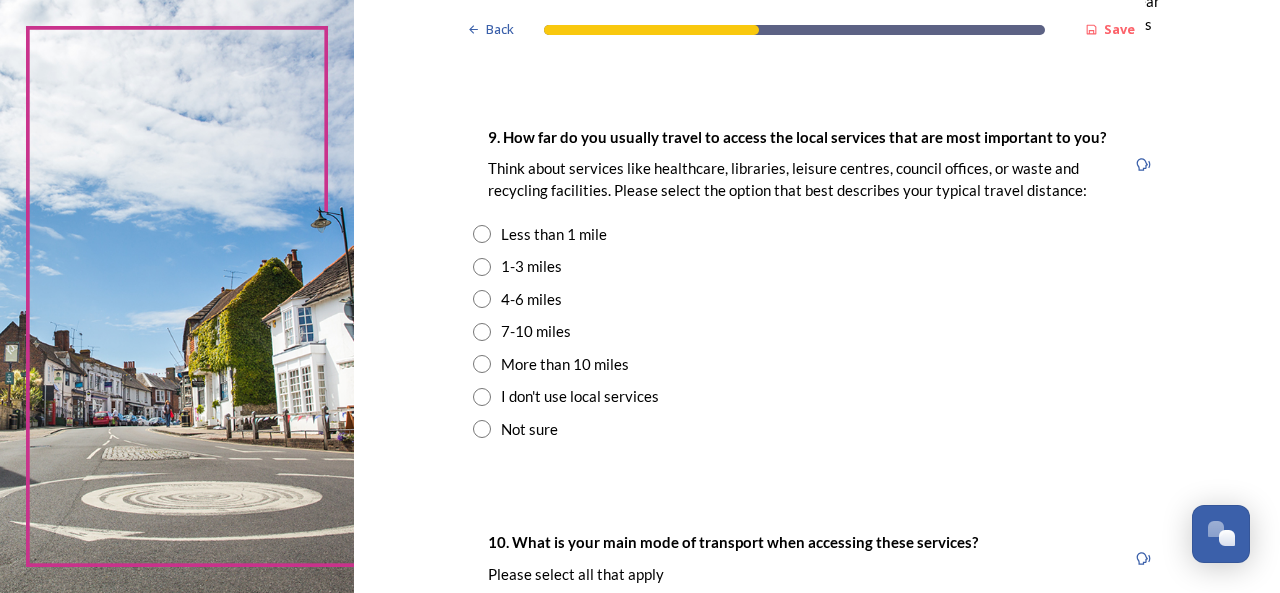 click at bounding box center [482, 299] 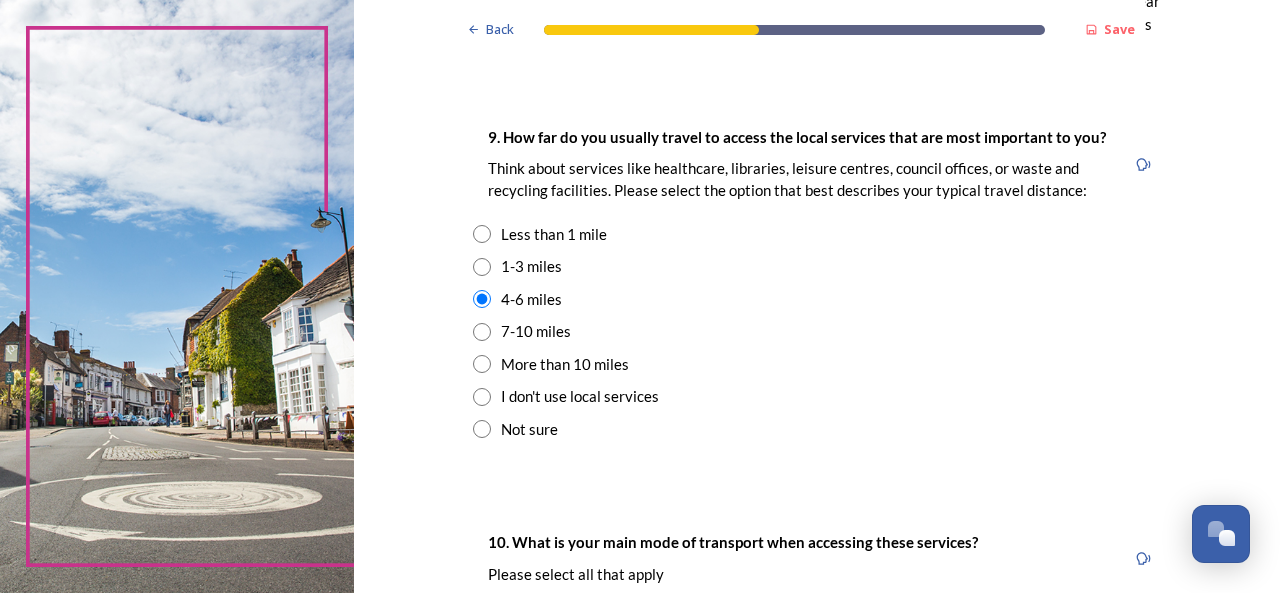 scroll, scrollTop: 1700, scrollLeft: 0, axis: vertical 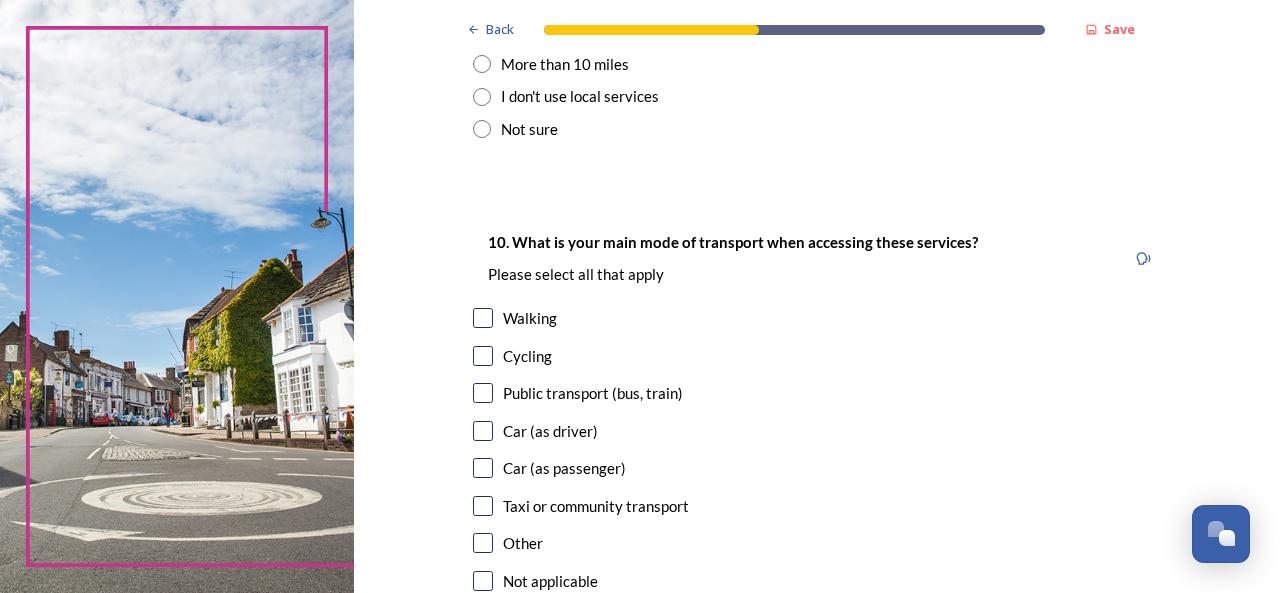 click on "10. What is your main mode of transport when accessing these services?  Please select all that apply Walking Cycling Public transport (bus, train) Car (as driver) Car (as passenger) Taxi or community transport Other Not applicable" at bounding box center (817, 413) 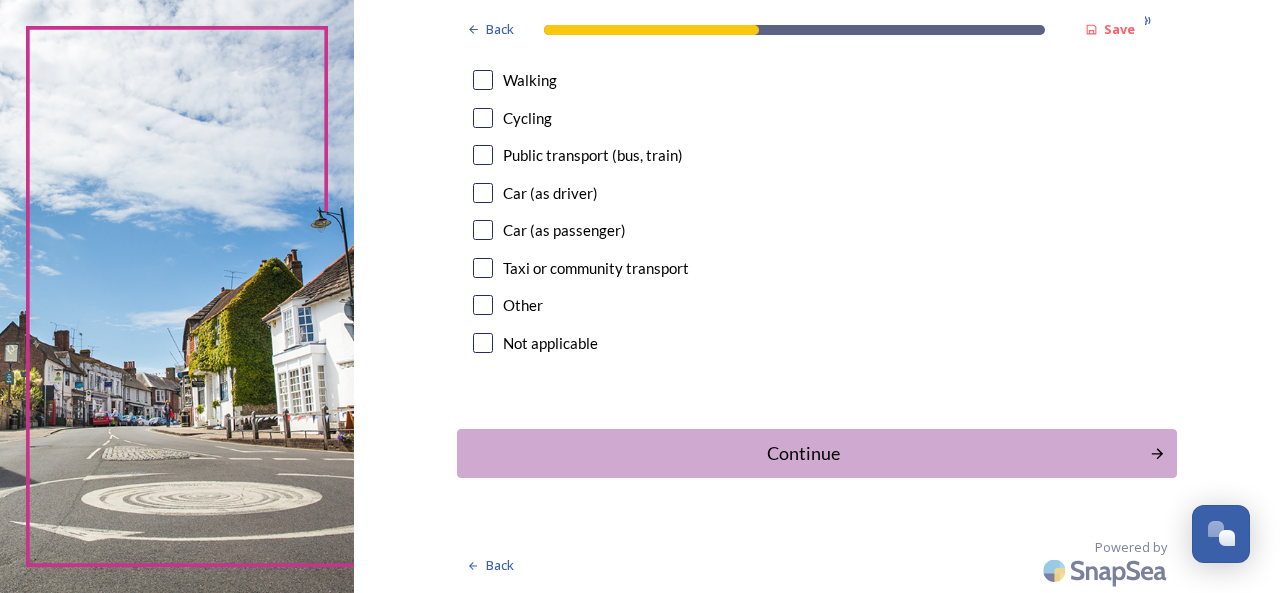 click at bounding box center [483, 80] 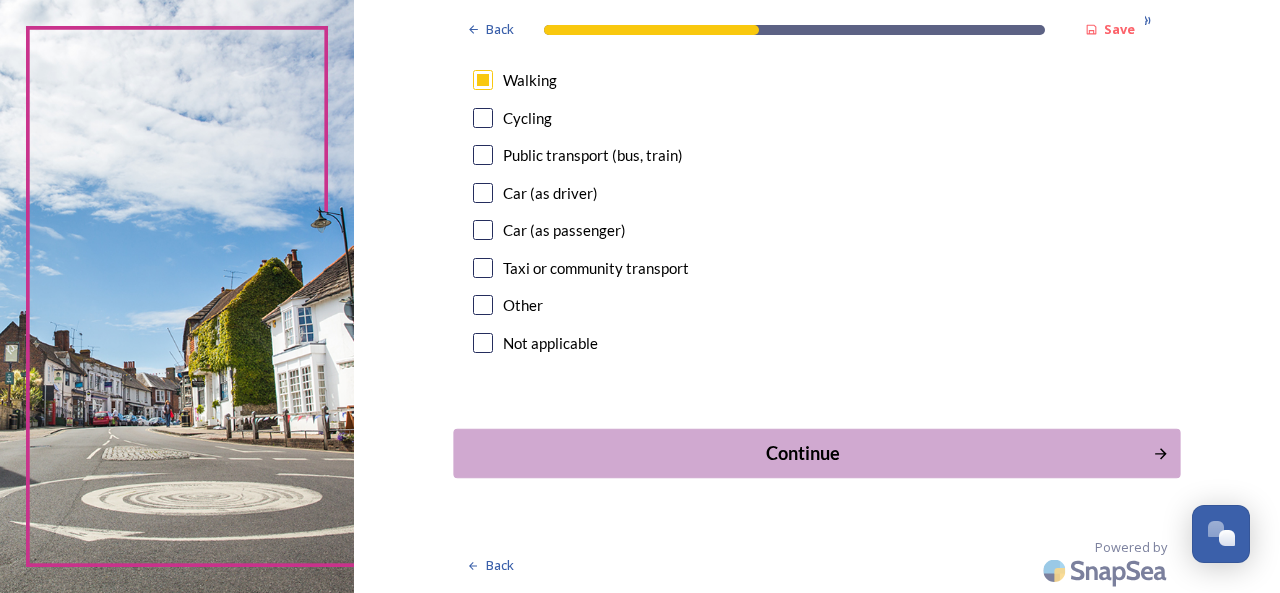 click on "Continue" at bounding box center [803, 453] 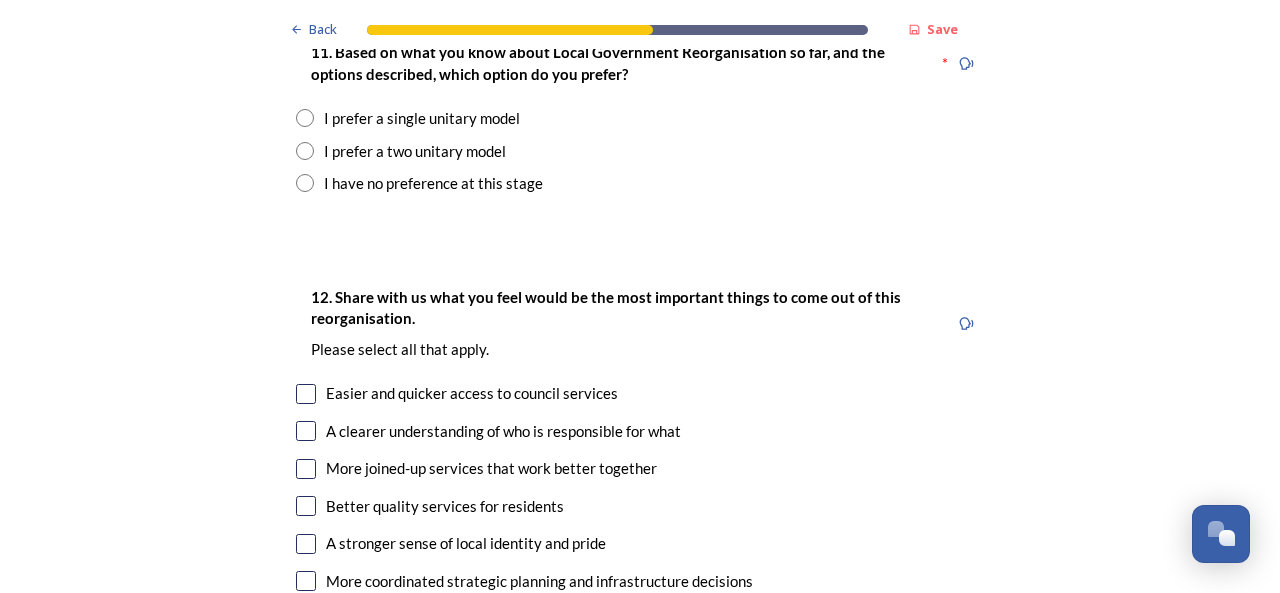 scroll, scrollTop: 2700, scrollLeft: 0, axis: vertical 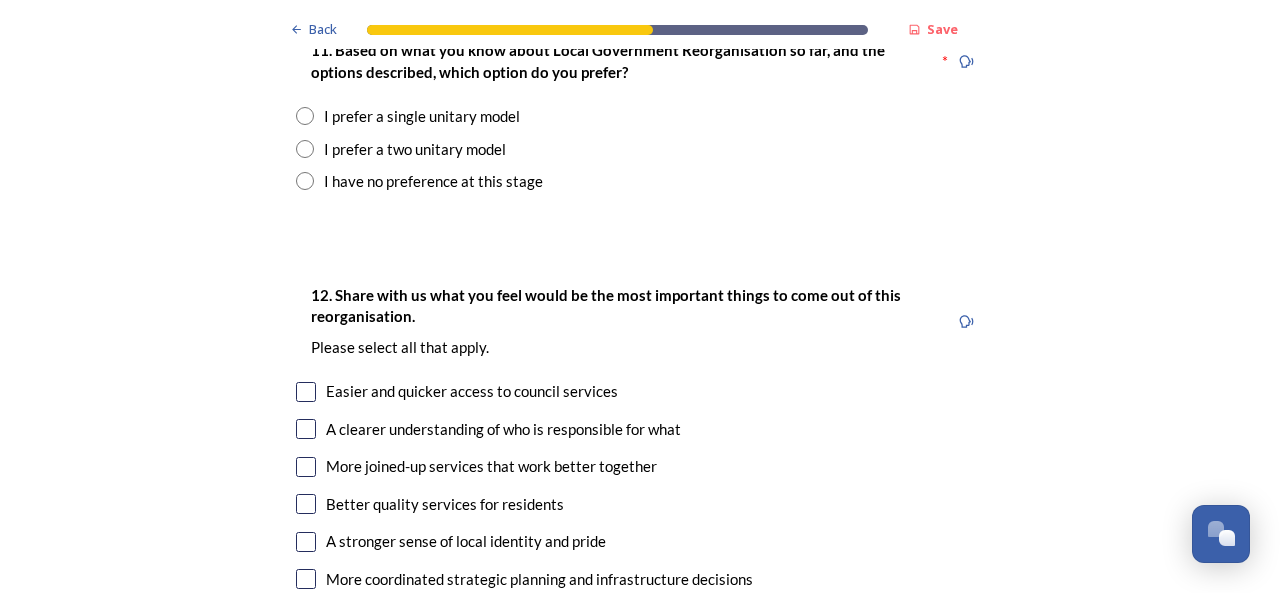 click at bounding box center (305, 149) 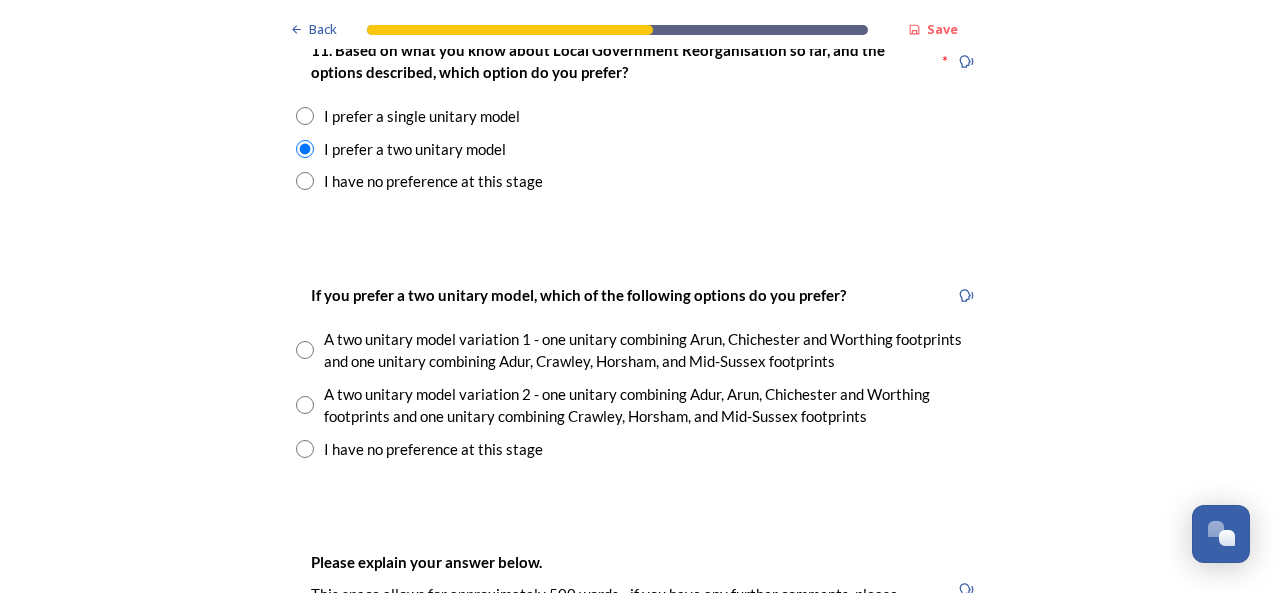 click at bounding box center (305, 405) 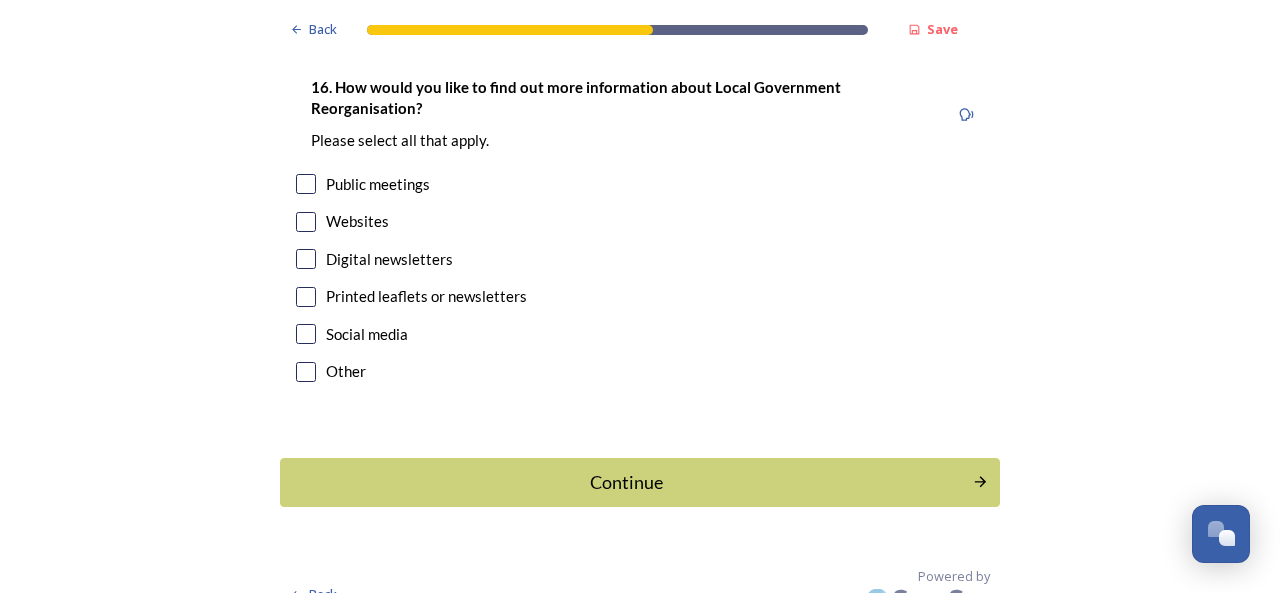 scroll, scrollTop: 6290, scrollLeft: 0, axis: vertical 